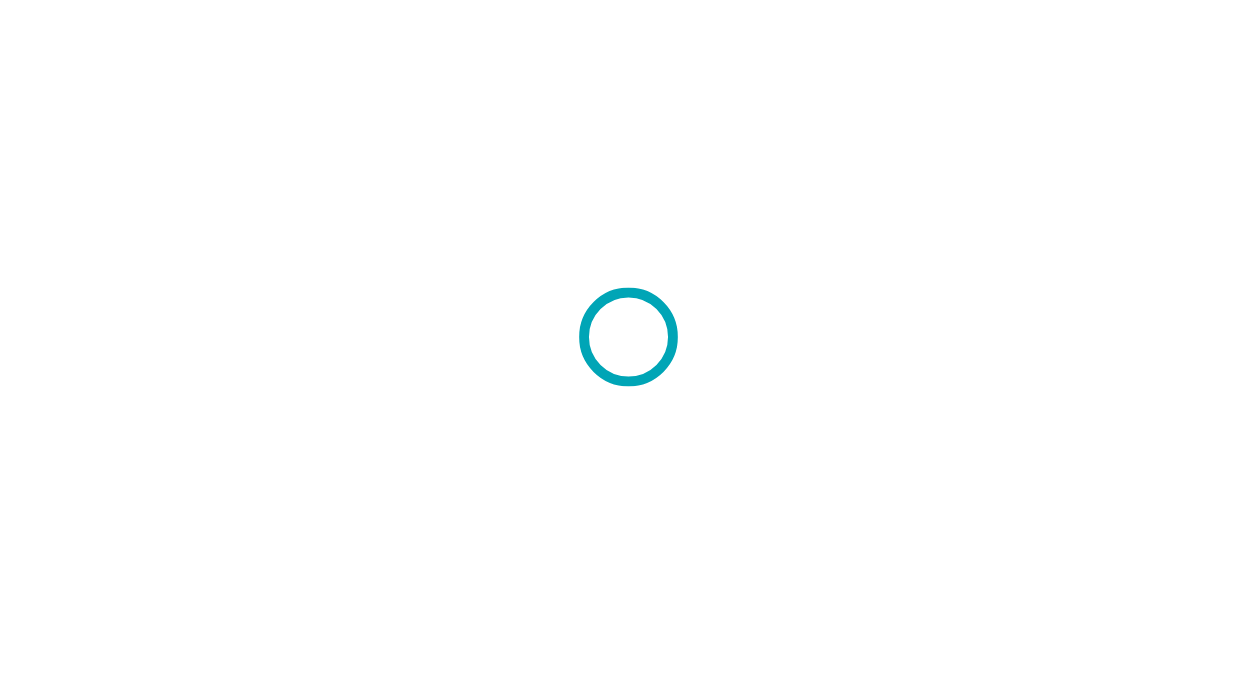 scroll, scrollTop: 0, scrollLeft: 0, axis: both 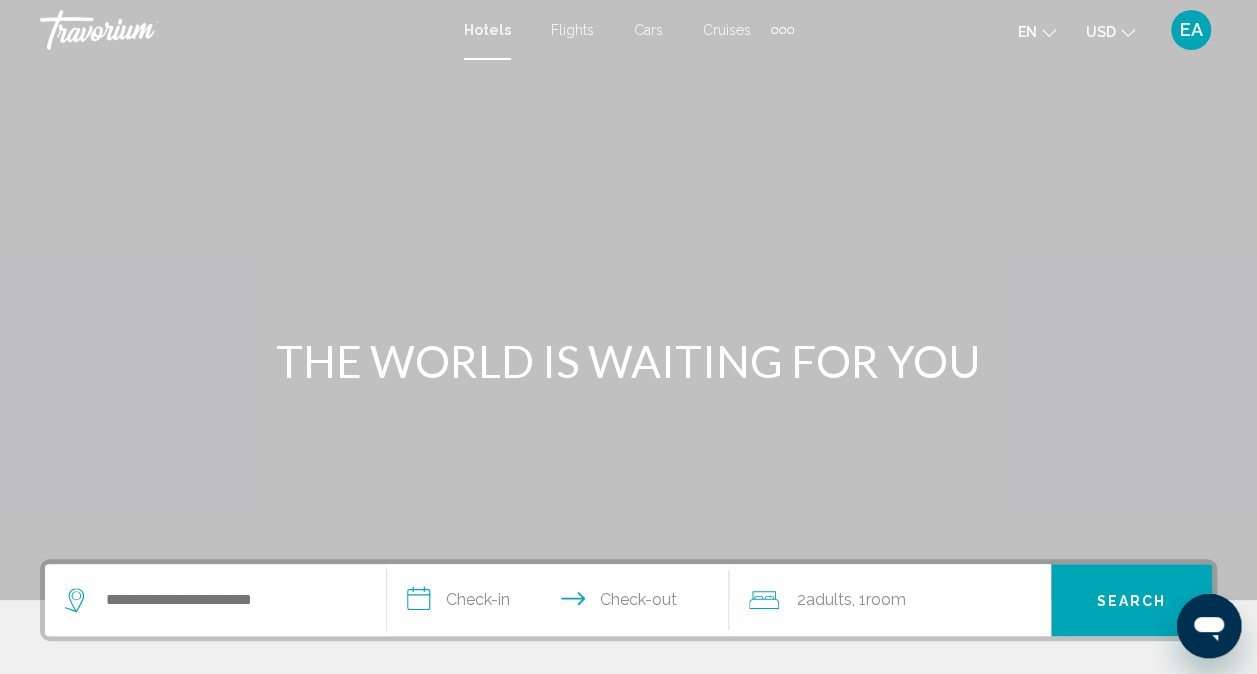 click on "Hotels" at bounding box center (487, 30) 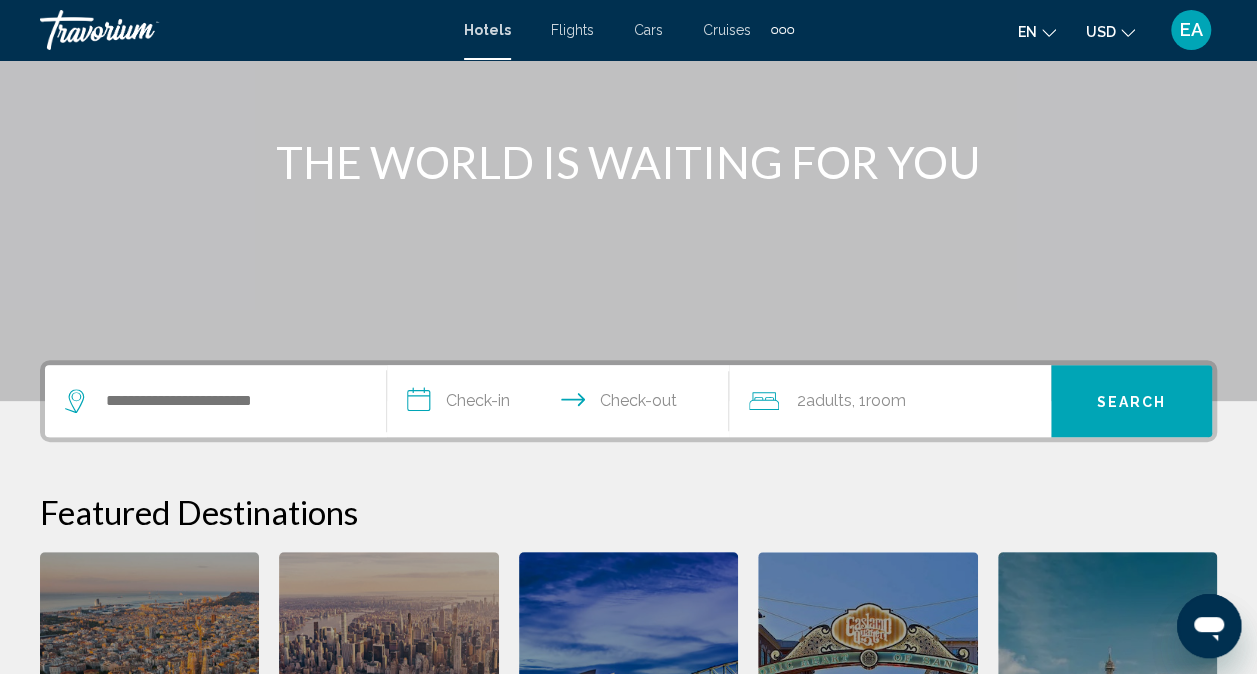 scroll, scrollTop: 215, scrollLeft: 0, axis: vertical 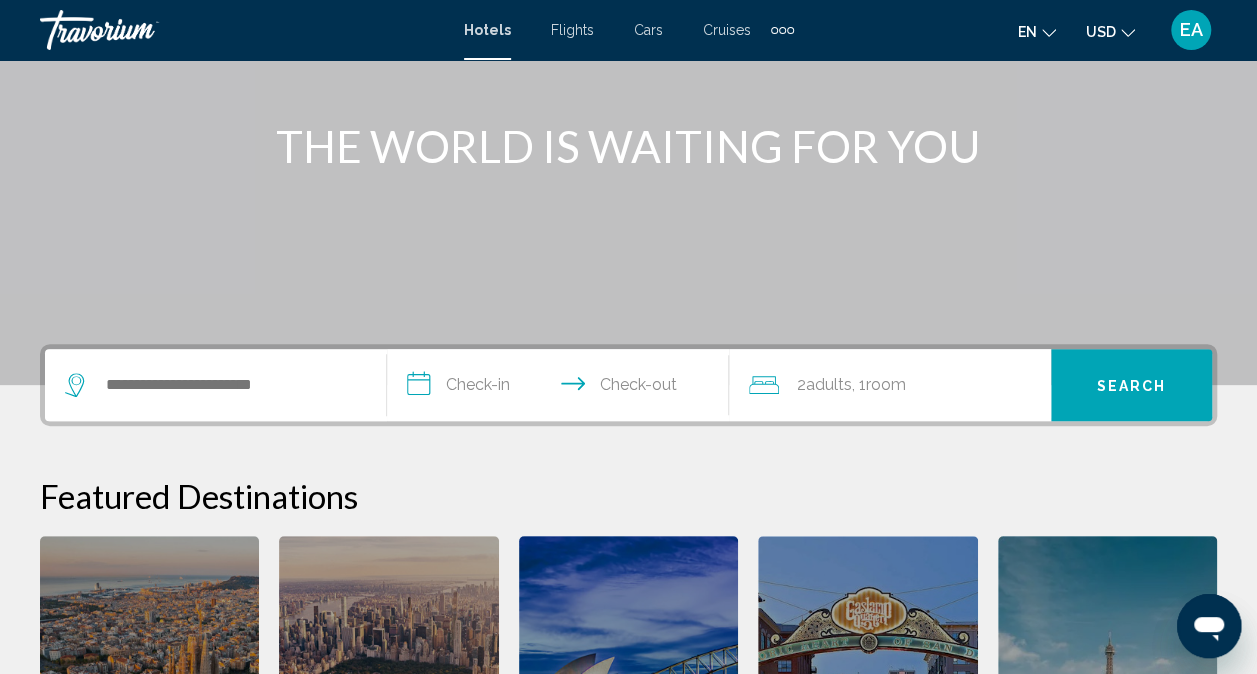click on "**********" at bounding box center (562, 388) 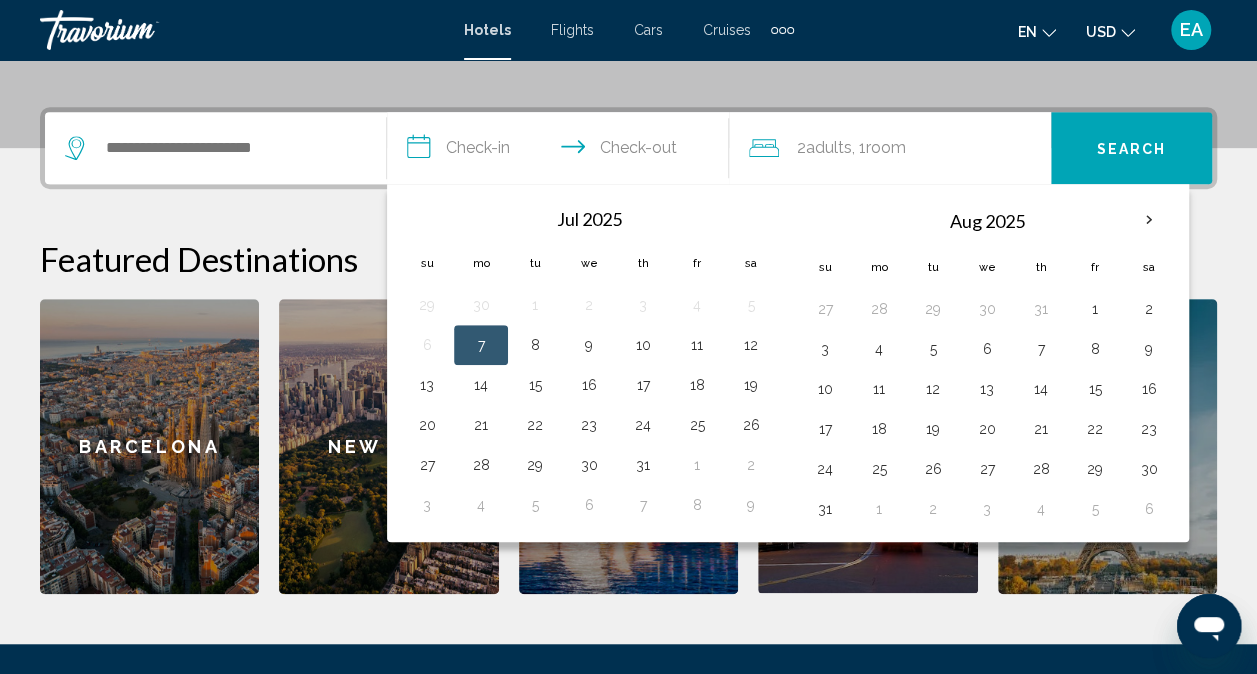 scroll, scrollTop: 494, scrollLeft: 0, axis: vertical 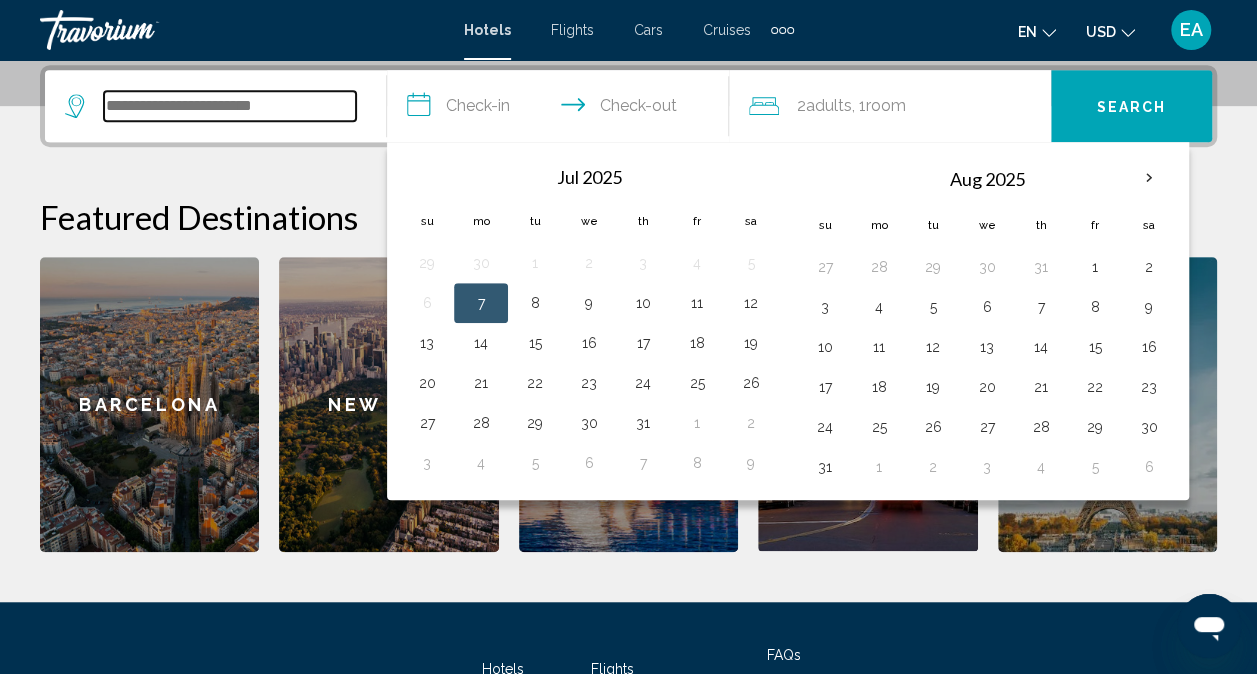 click at bounding box center [230, 106] 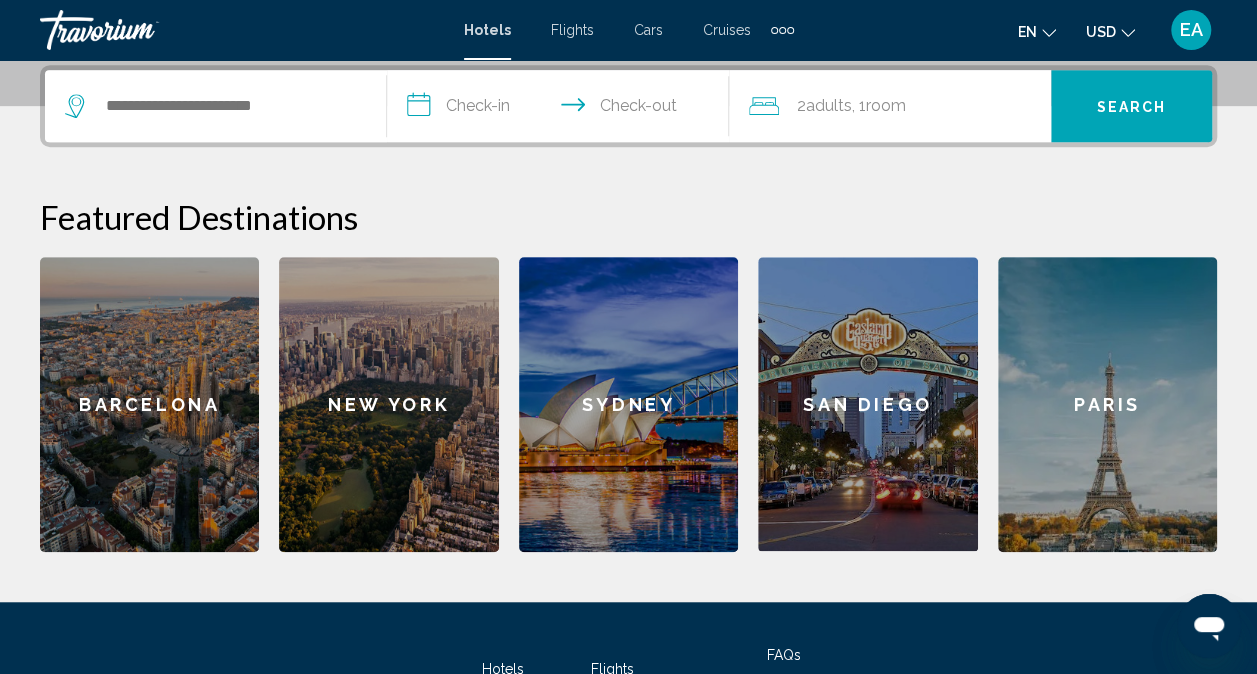 type 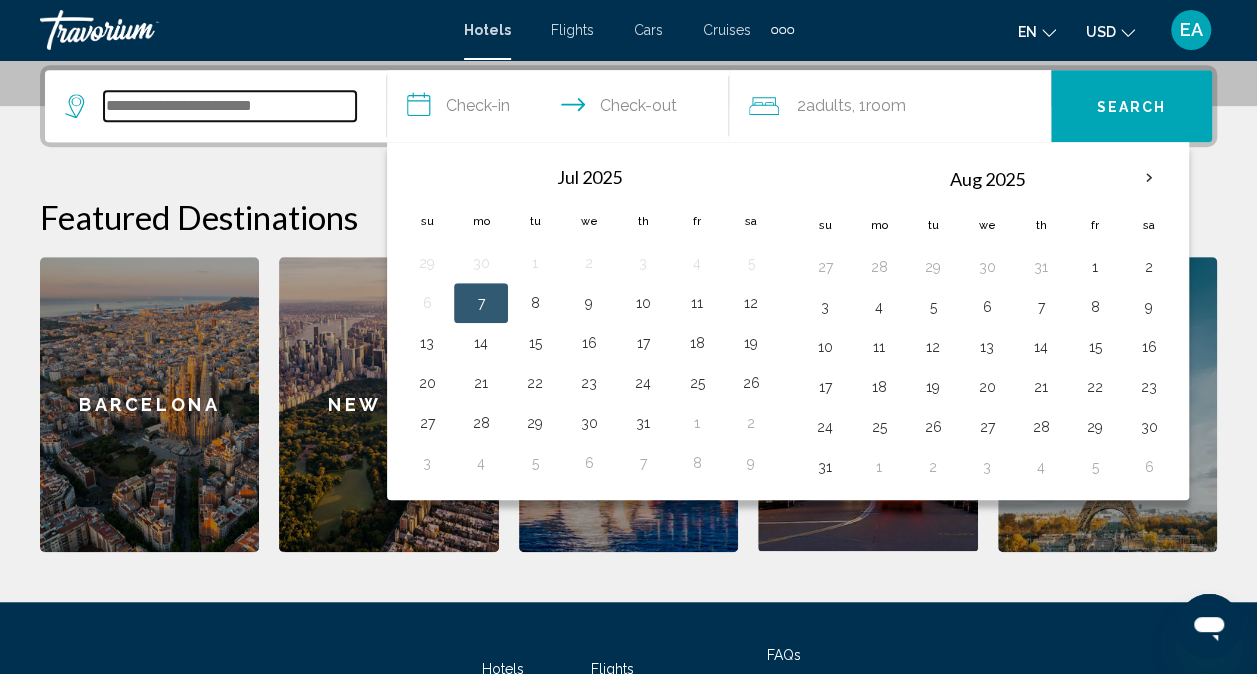 click at bounding box center [230, 106] 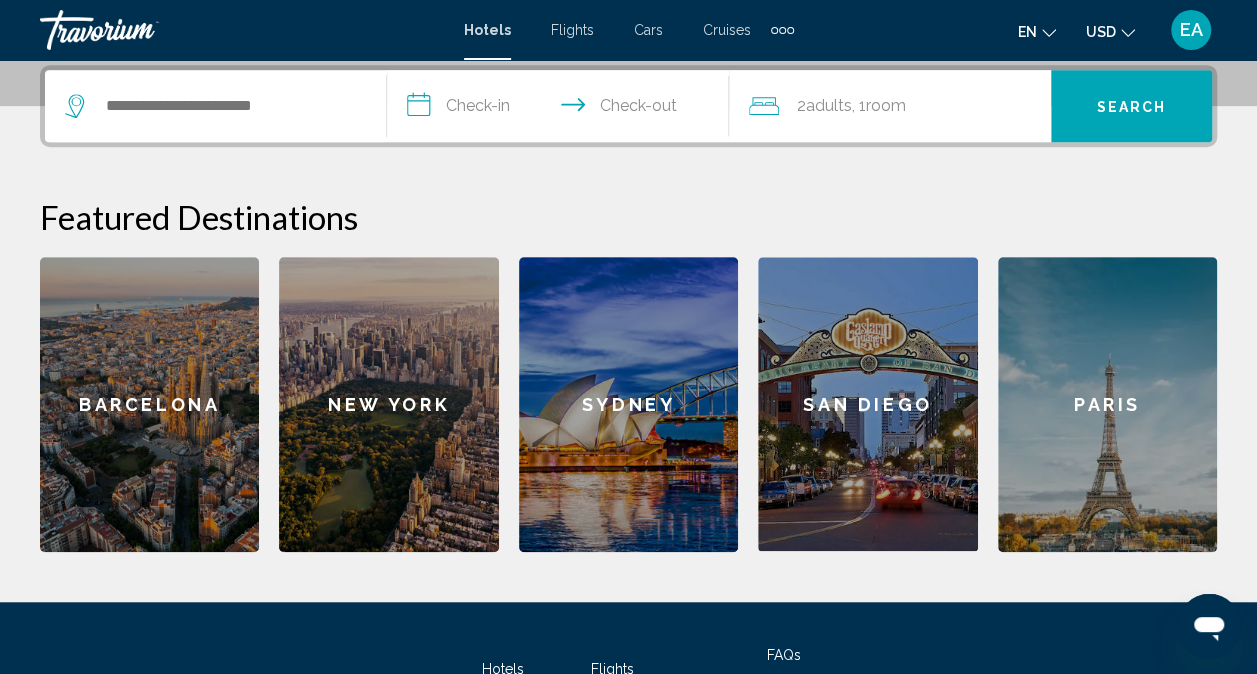 drag, startPoint x: 248, startPoint y: 86, endPoint x: 244, endPoint y: 108, distance: 22.36068 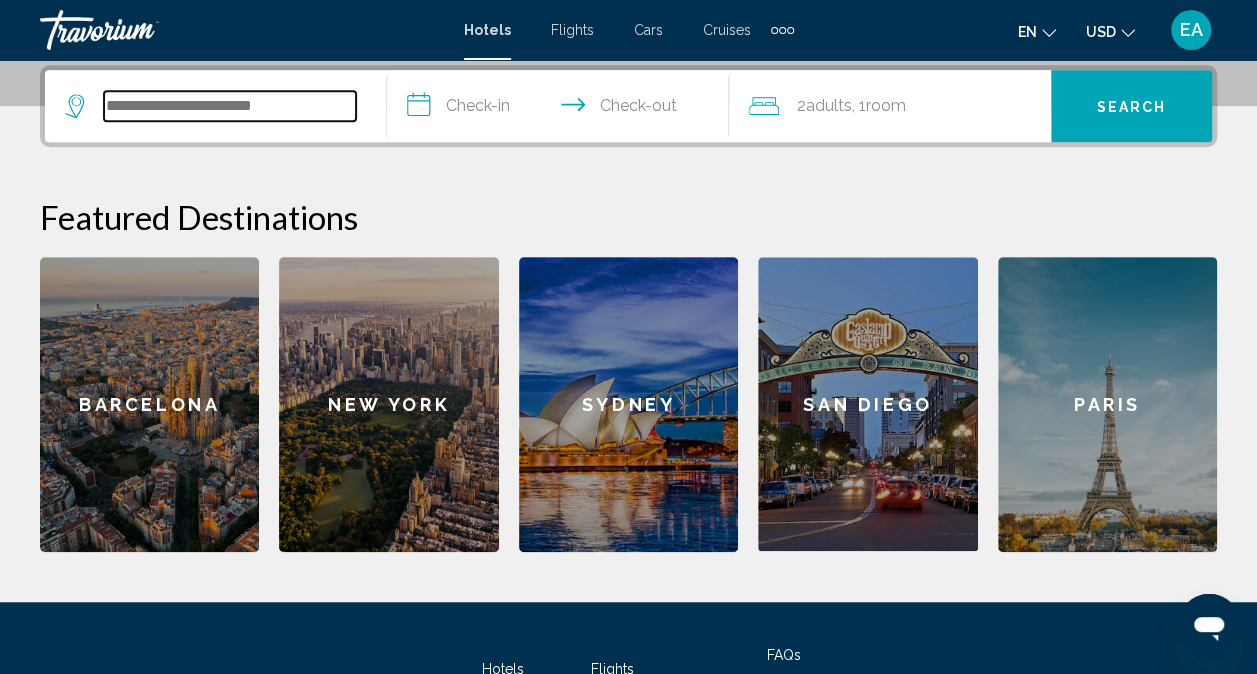 click at bounding box center (230, 106) 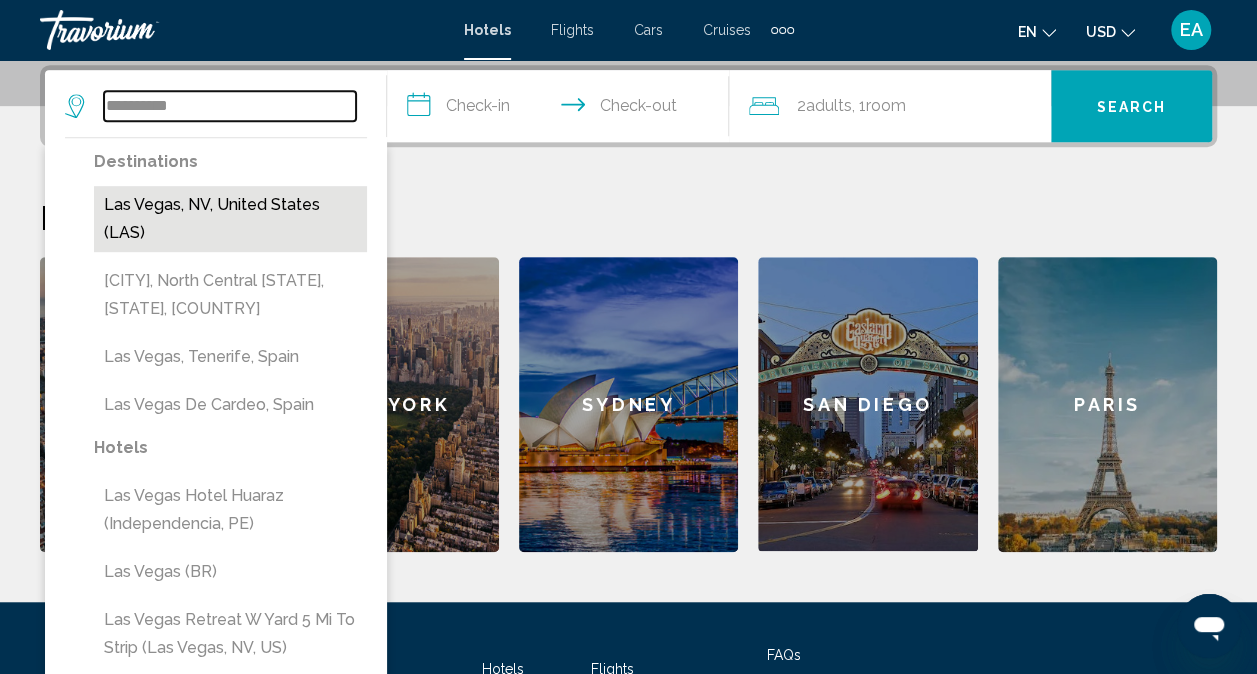 type on "*********" 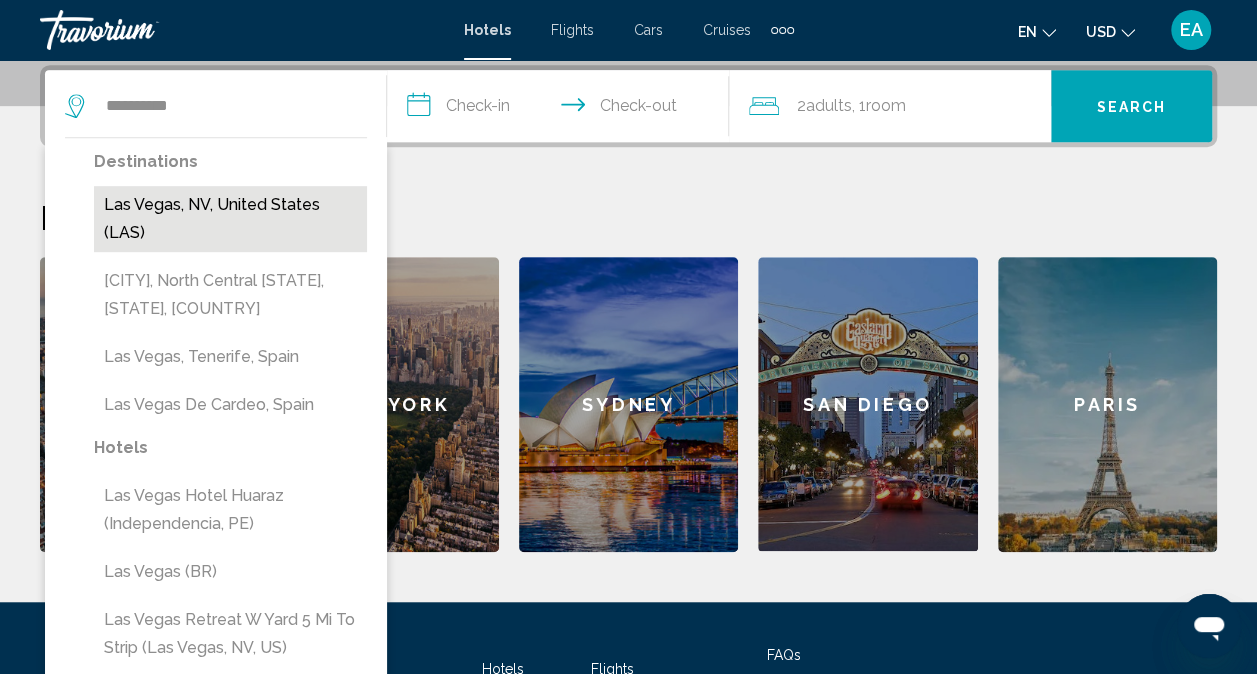 click on "Las Vegas, NV, United States (LAS)" at bounding box center [230, 219] 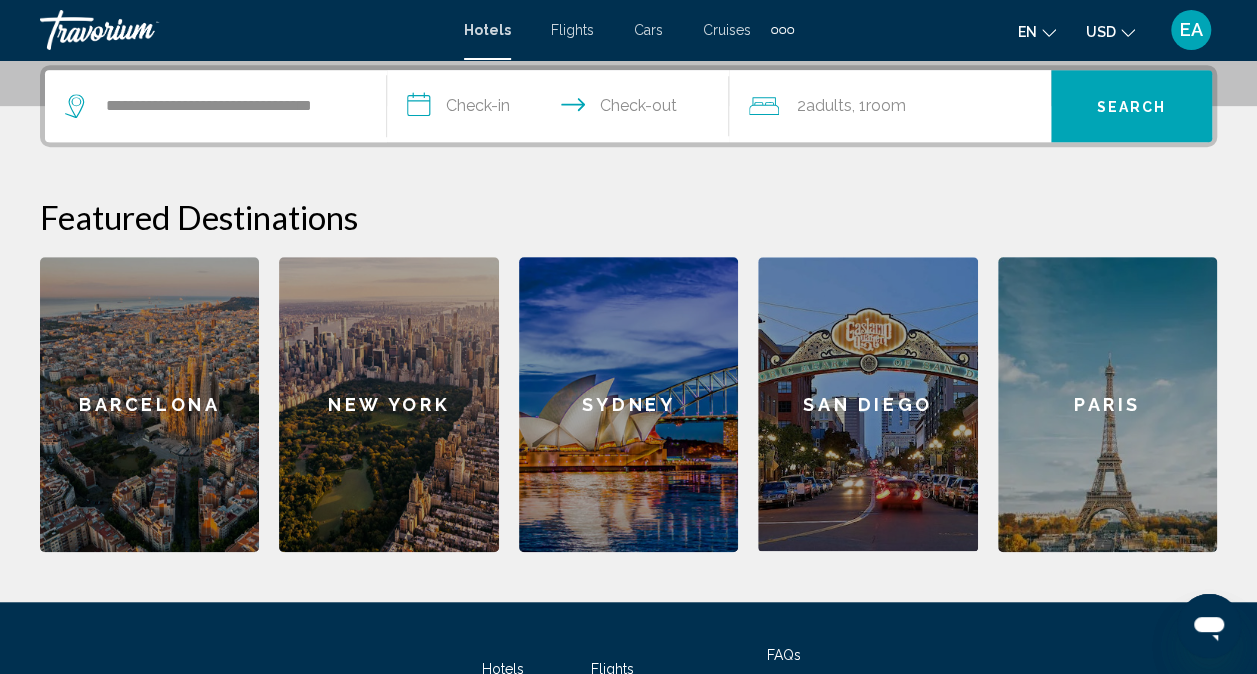 click on "**********" at bounding box center [562, 109] 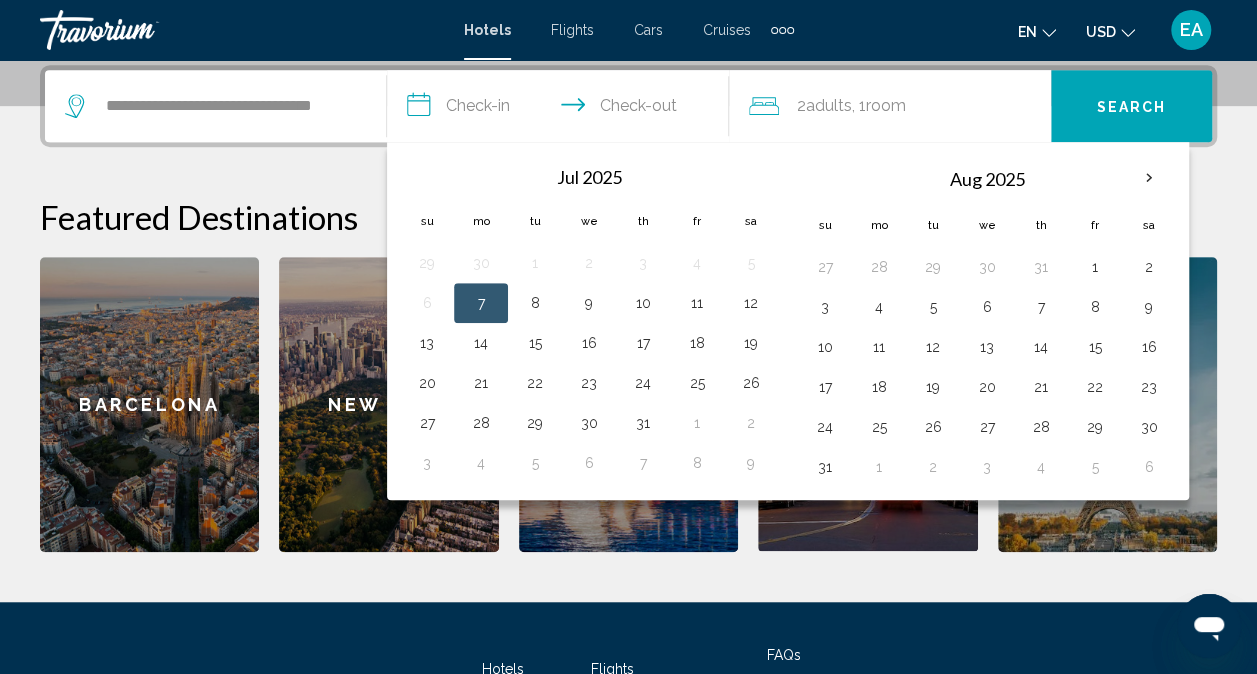 click on "7" at bounding box center [481, 303] 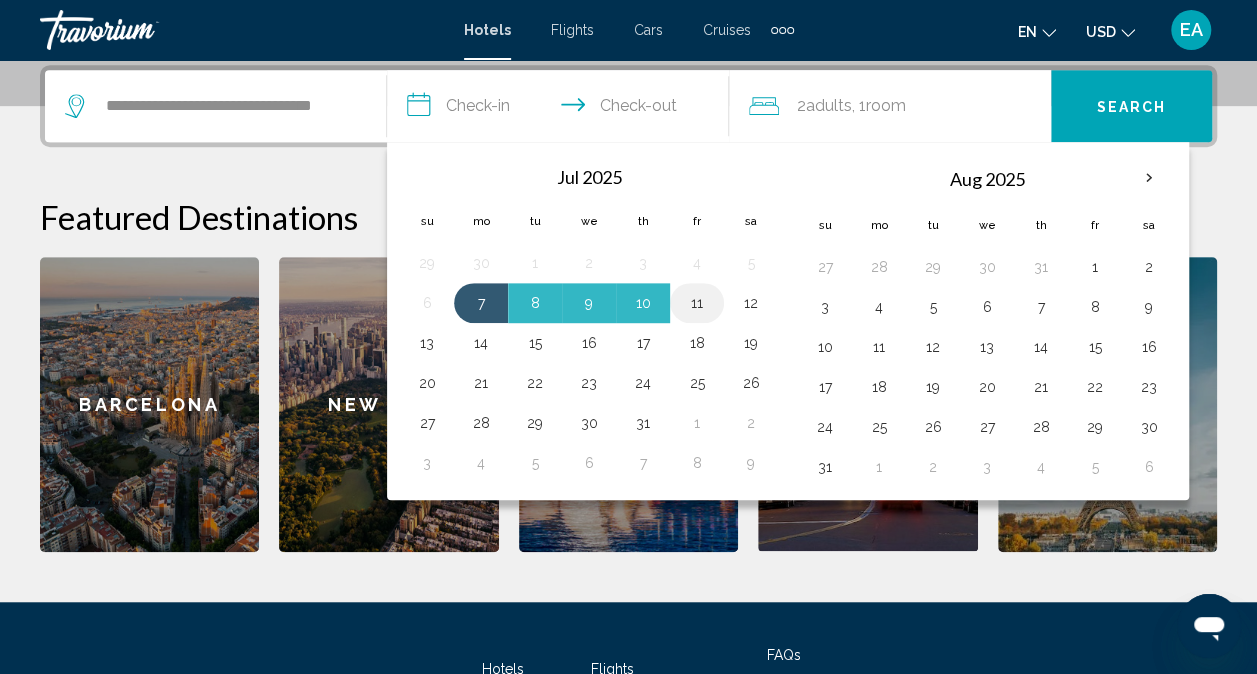 click on "11" at bounding box center (697, 303) 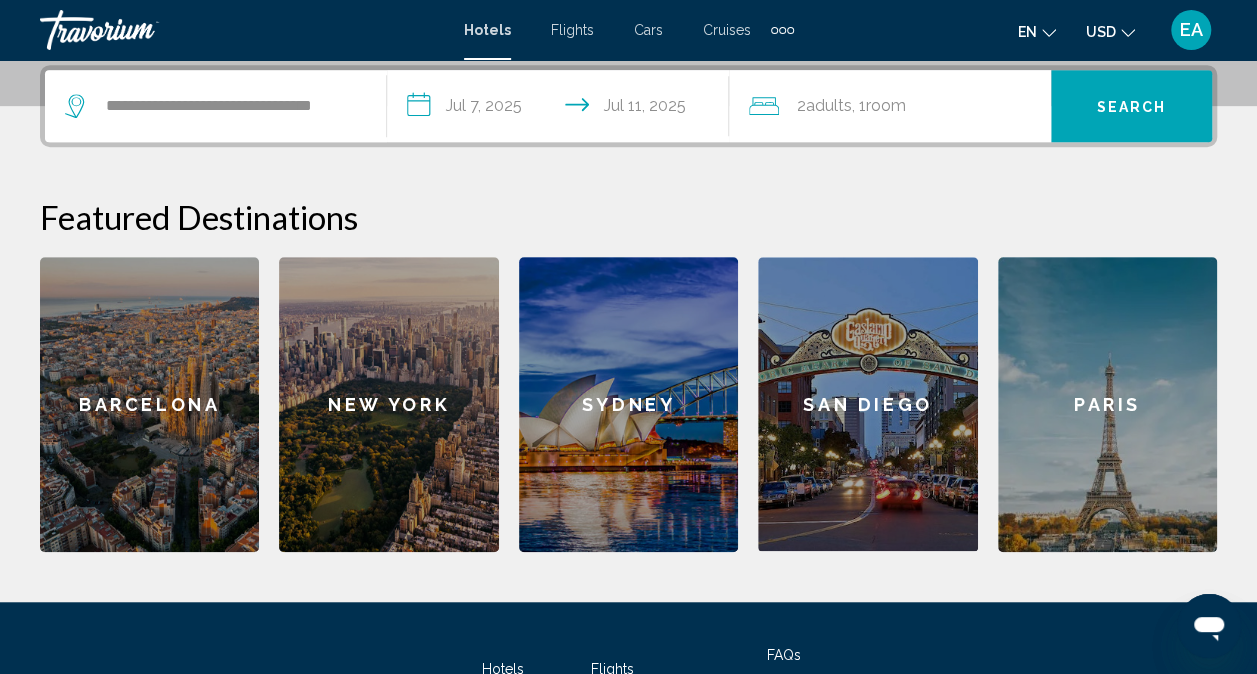 click on "Room" at bounding box center [886, 105] 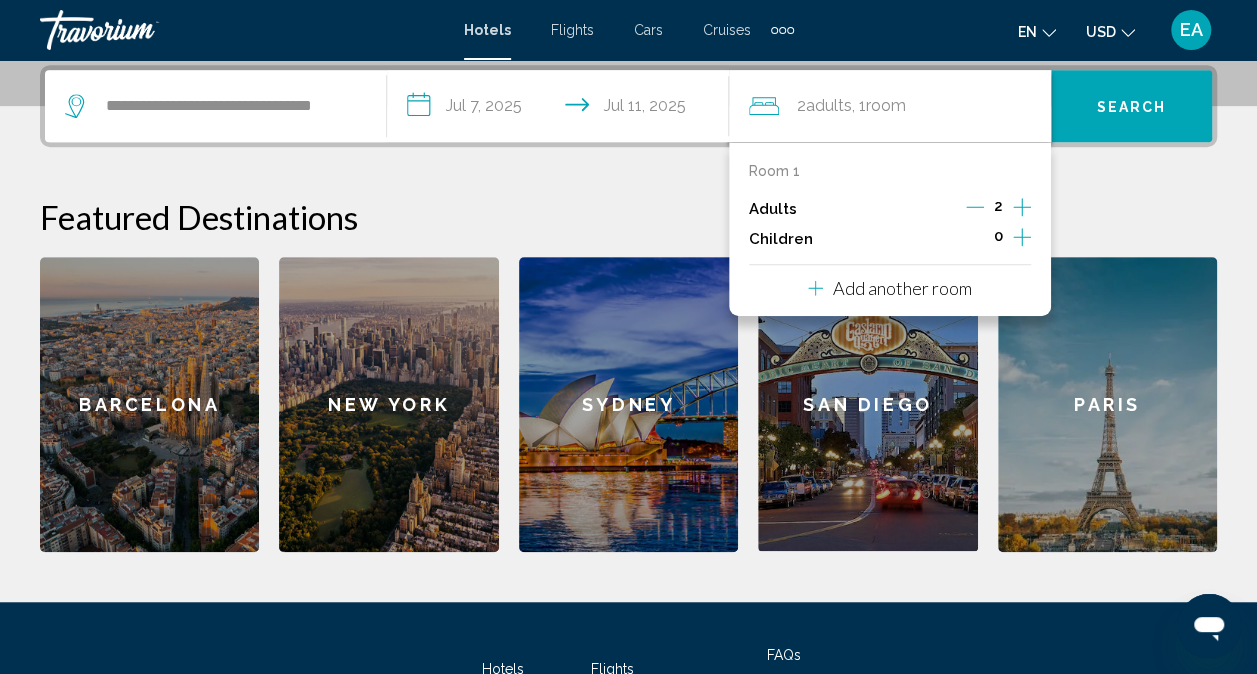 click at bounding box center (1022, 207) 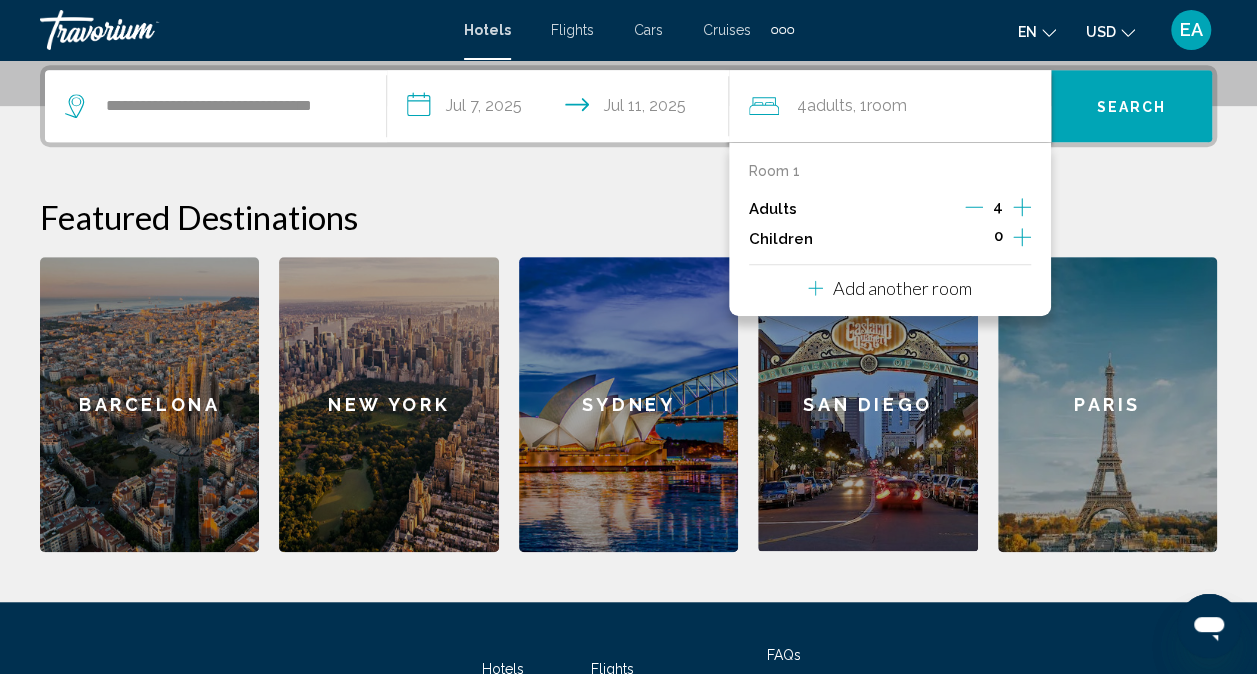 click at bounding box center [1022, 207] 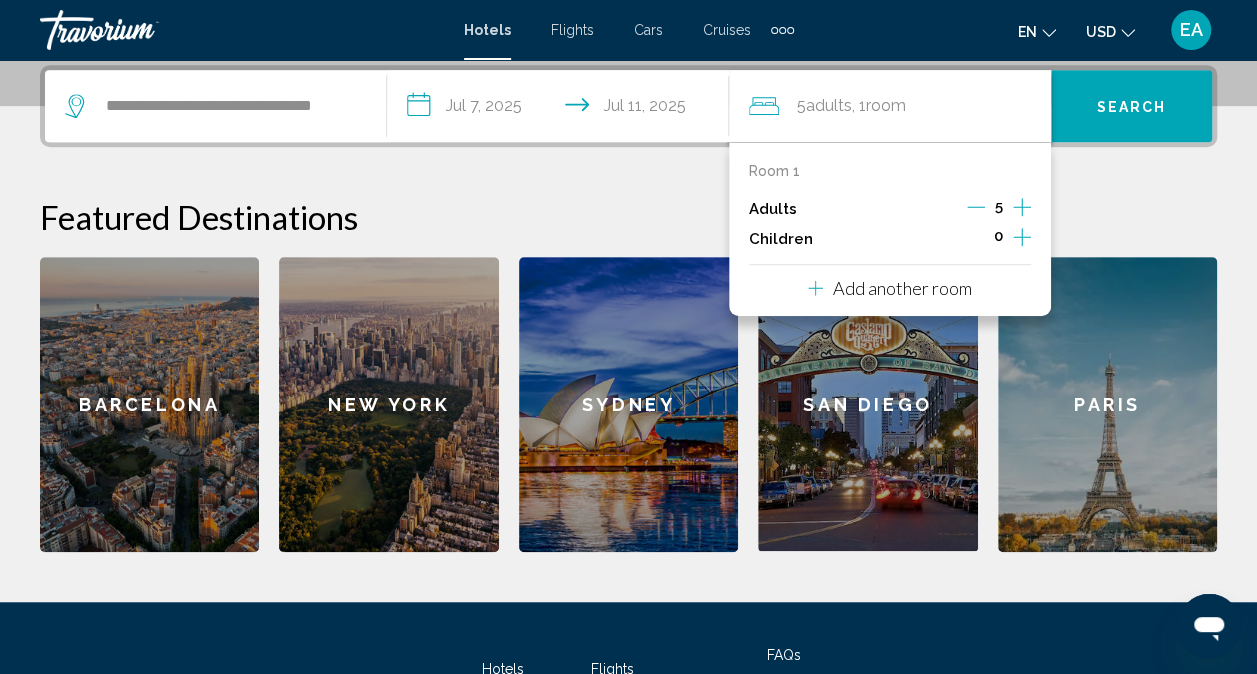 click at bounding box center [1022, 207] 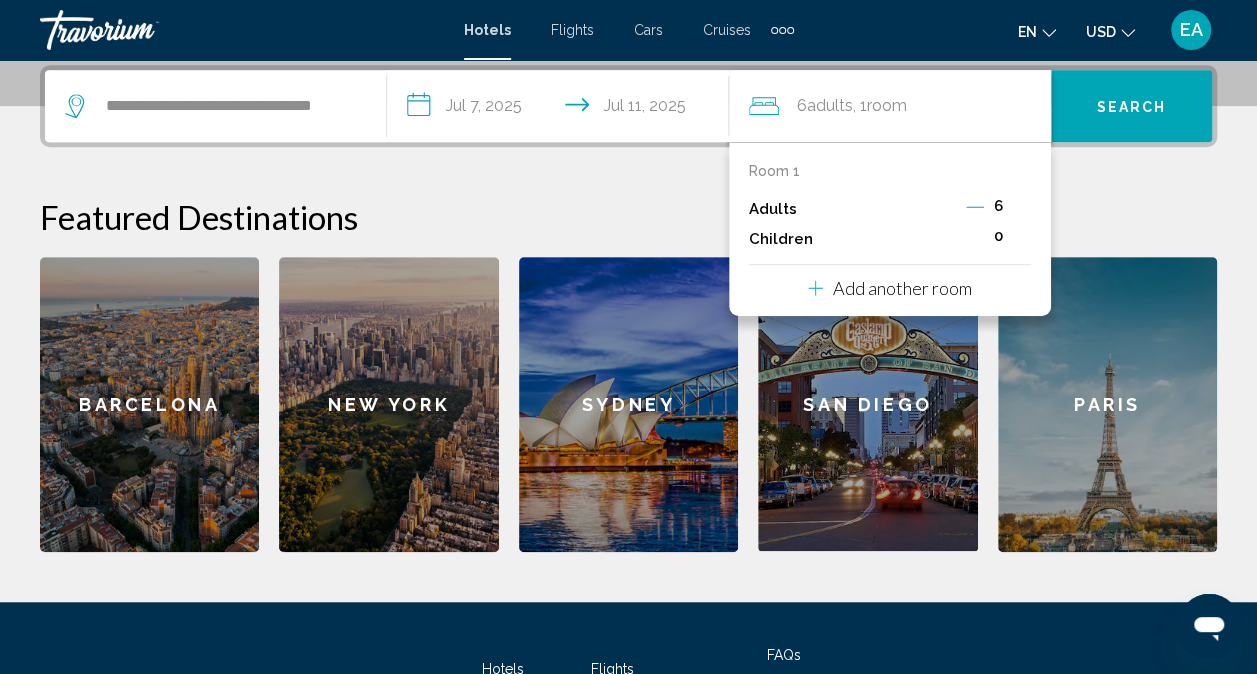 click on "Featured Destinations" at bounding box center [628, 217] 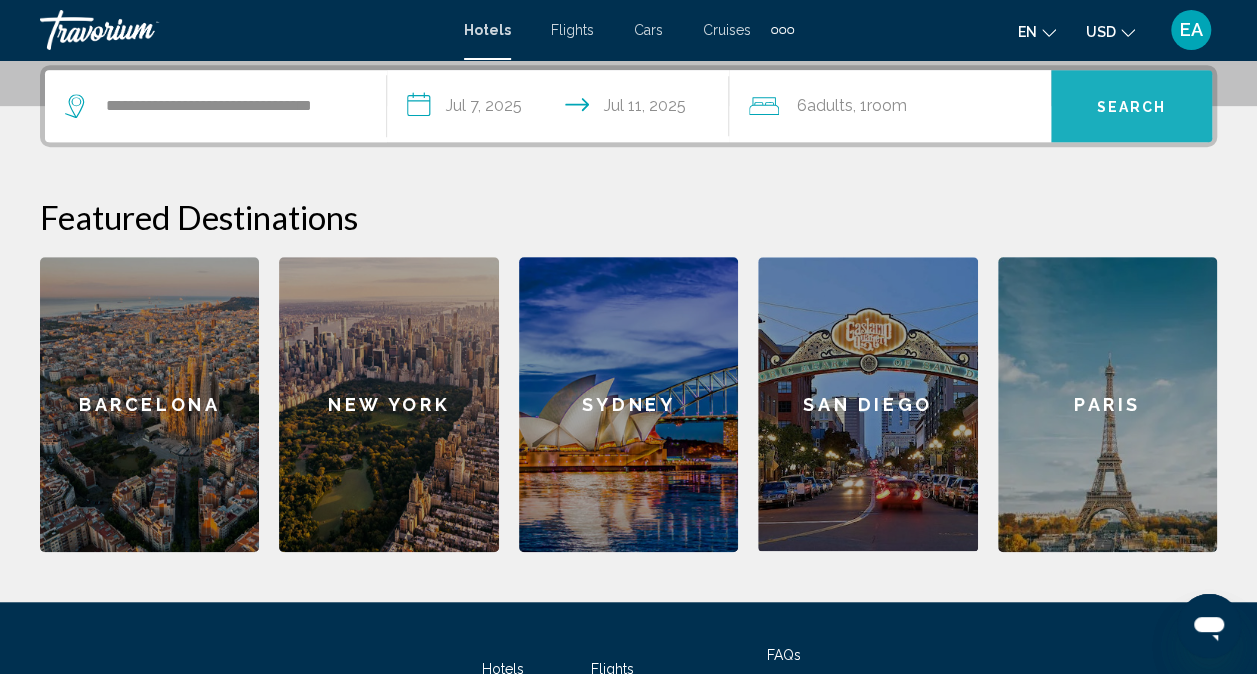 click on "Search" at bounding box center [1132, 107] 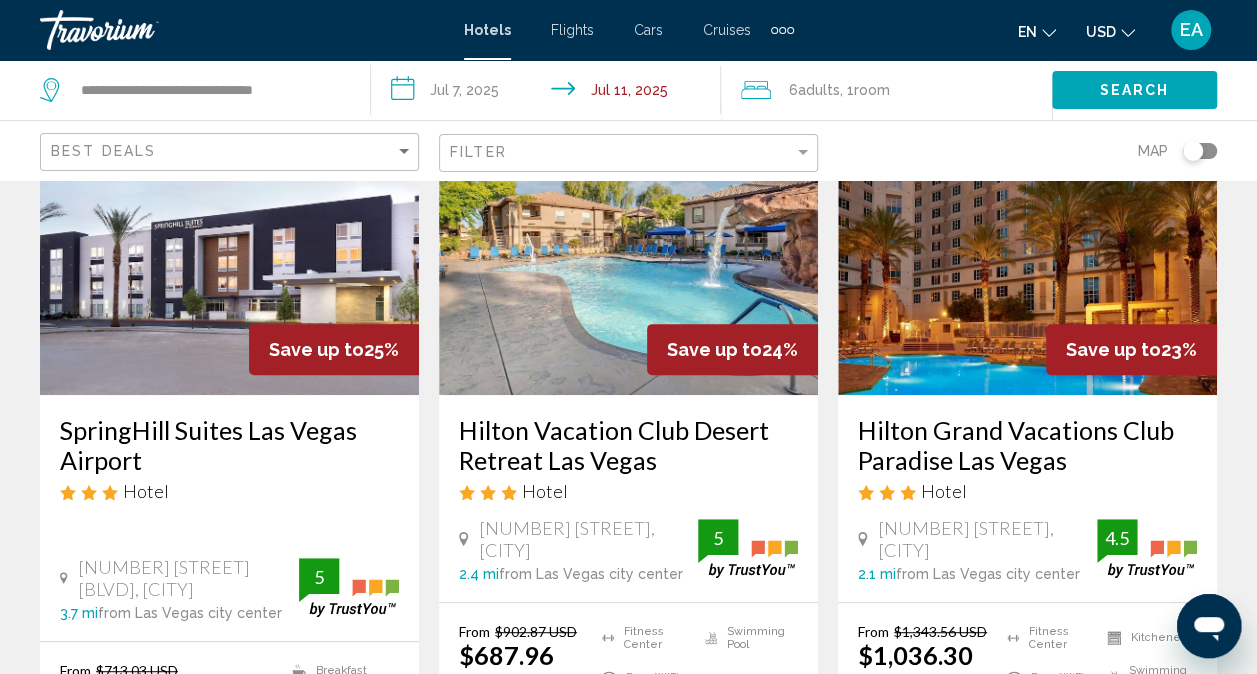 scroll, scrollTop: 0, scrollLeft: 0, axis: both 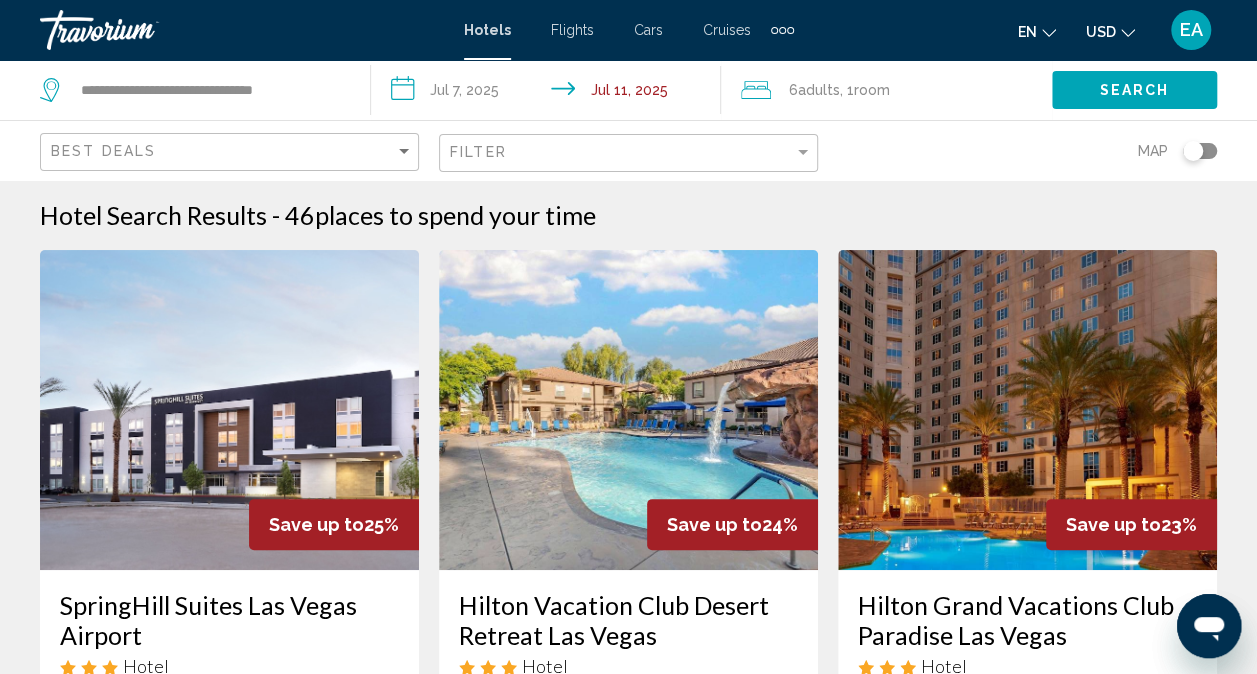 click on "Hotels" at bounding box center (487, 30) 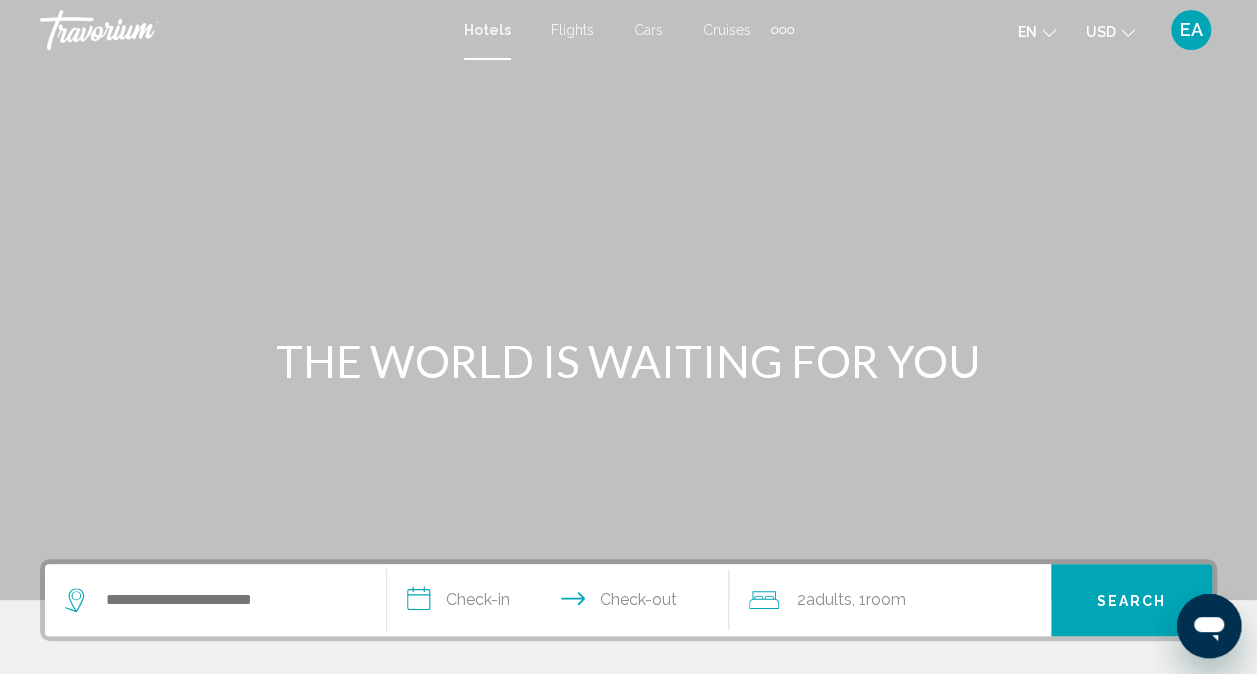 click on "Flights" at bounding box center (572, 30) 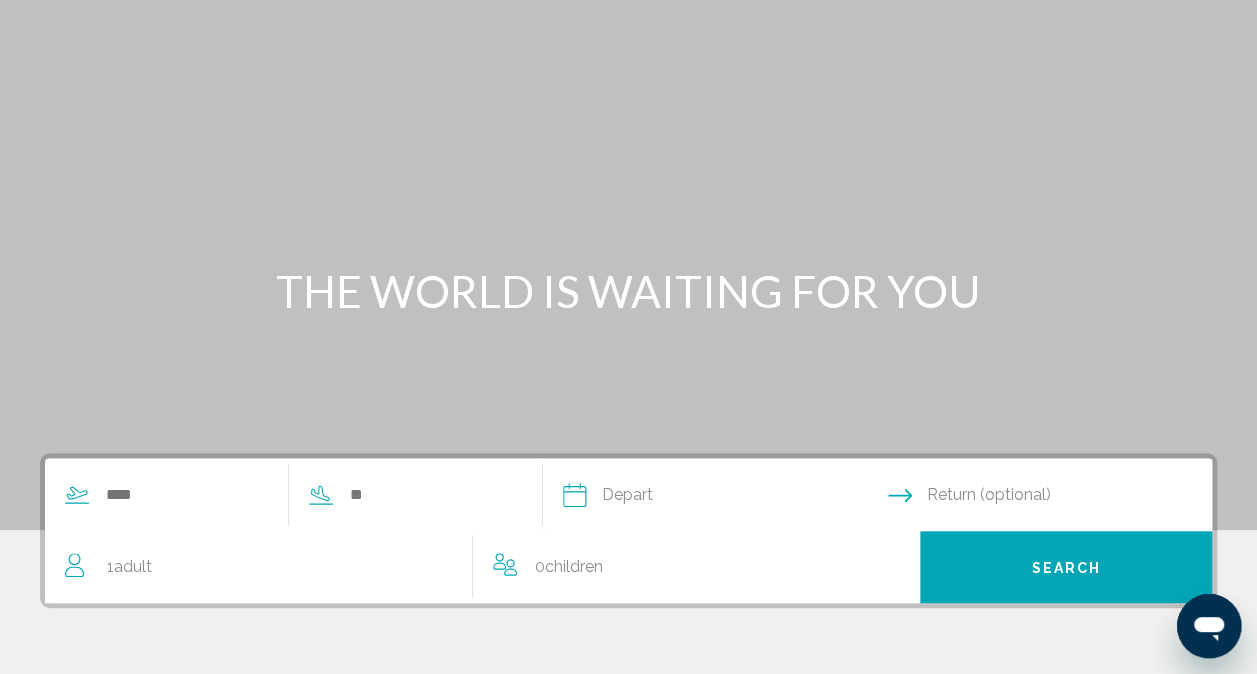scroll, scrollTop: 0, scrollLeft: 0, axis: both 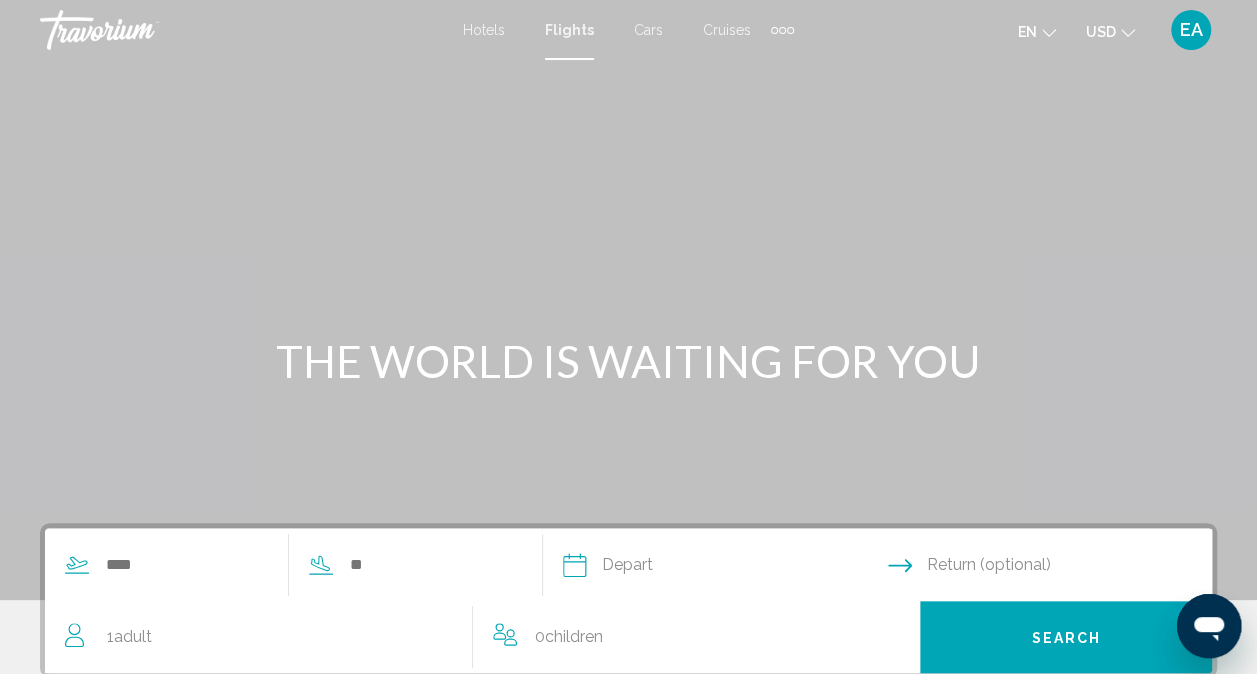 click on "Hotels" at bounding box center (484, 30) 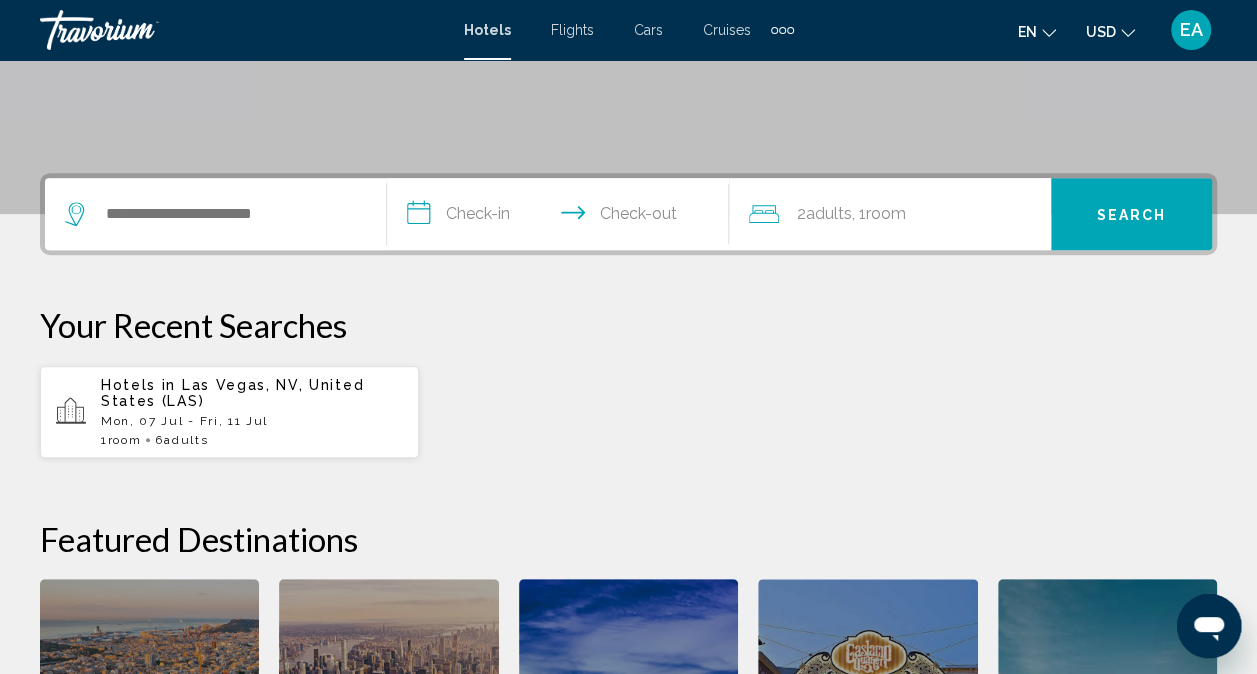 scroll, scrollTop: 386, scrollLeft: 0, axis: vertical 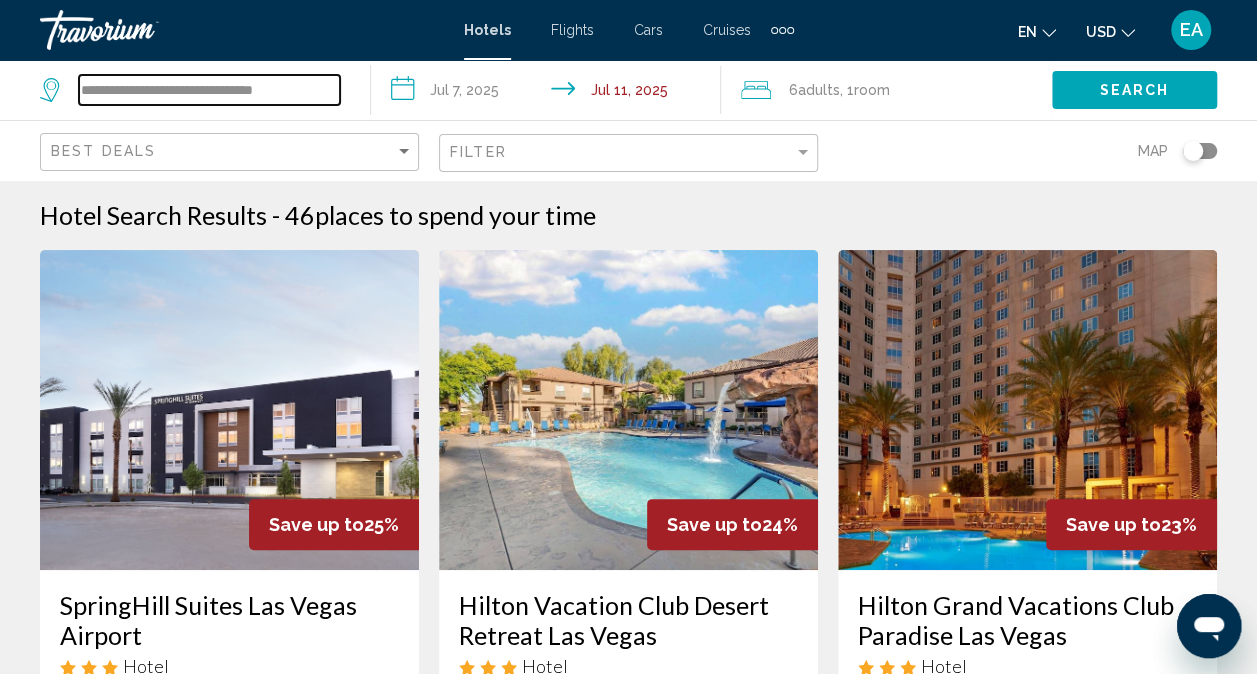 click on "**********" at bounding box center (209, 90) 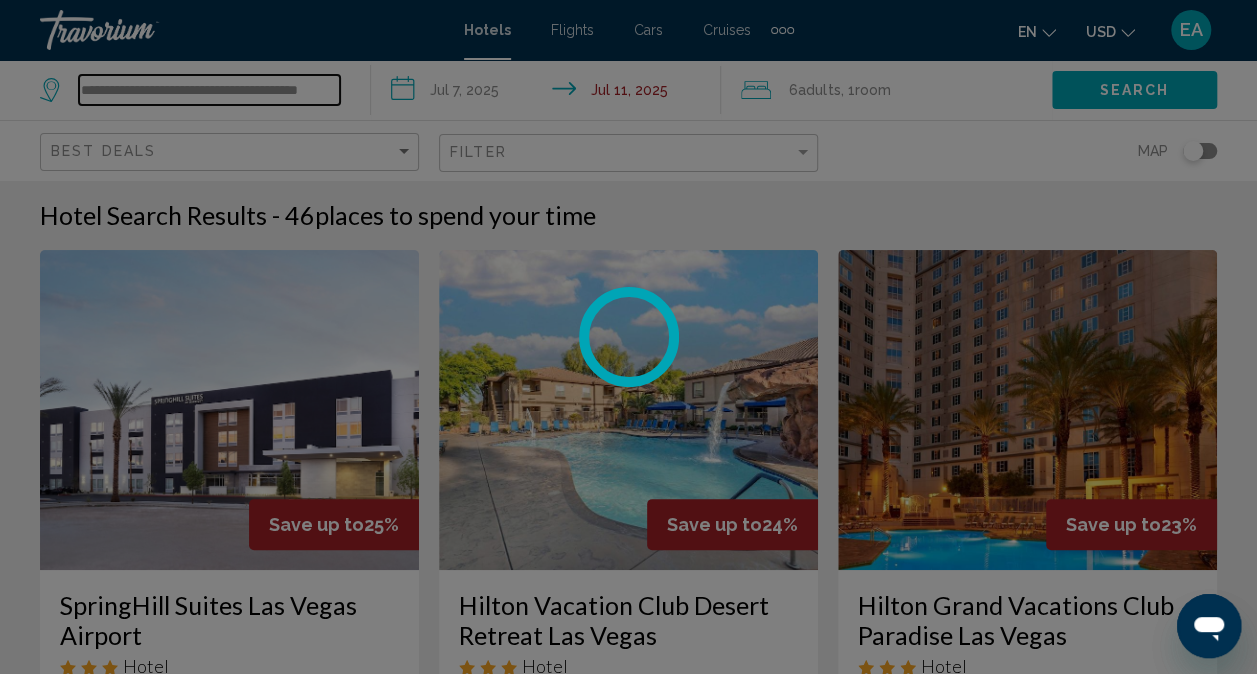 scroll, scrollTop: 0, scrollLeft: 37, axis: horizontal 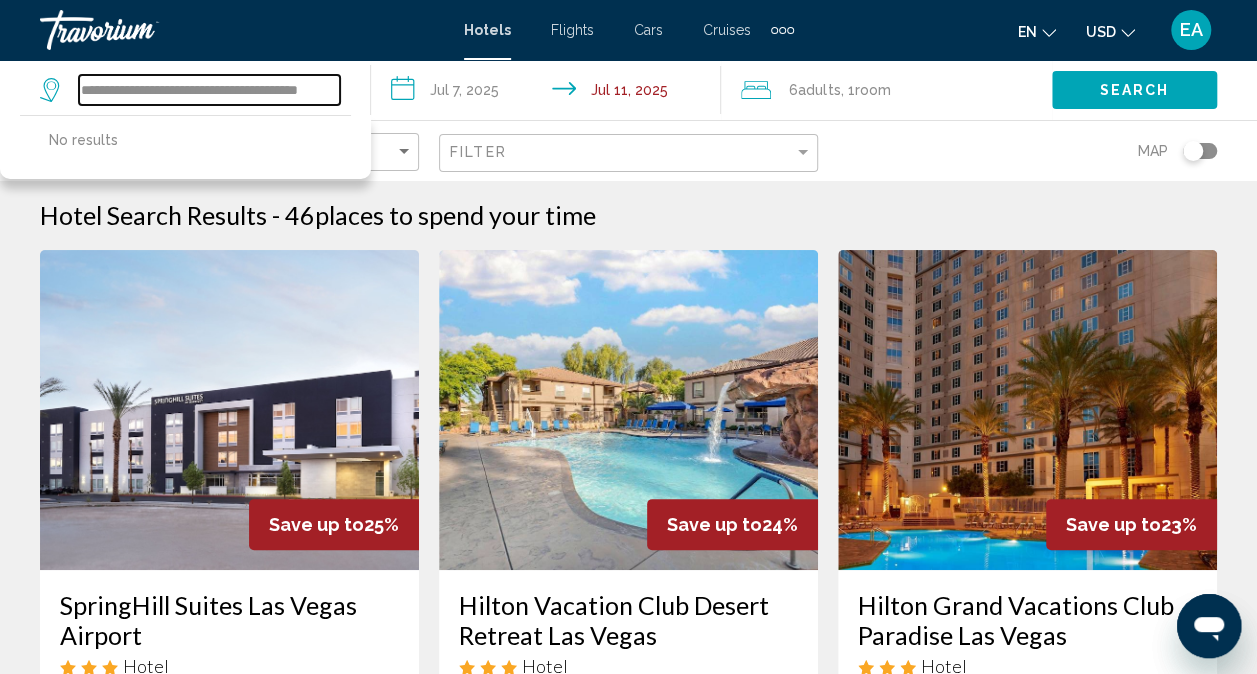 type on "**********" 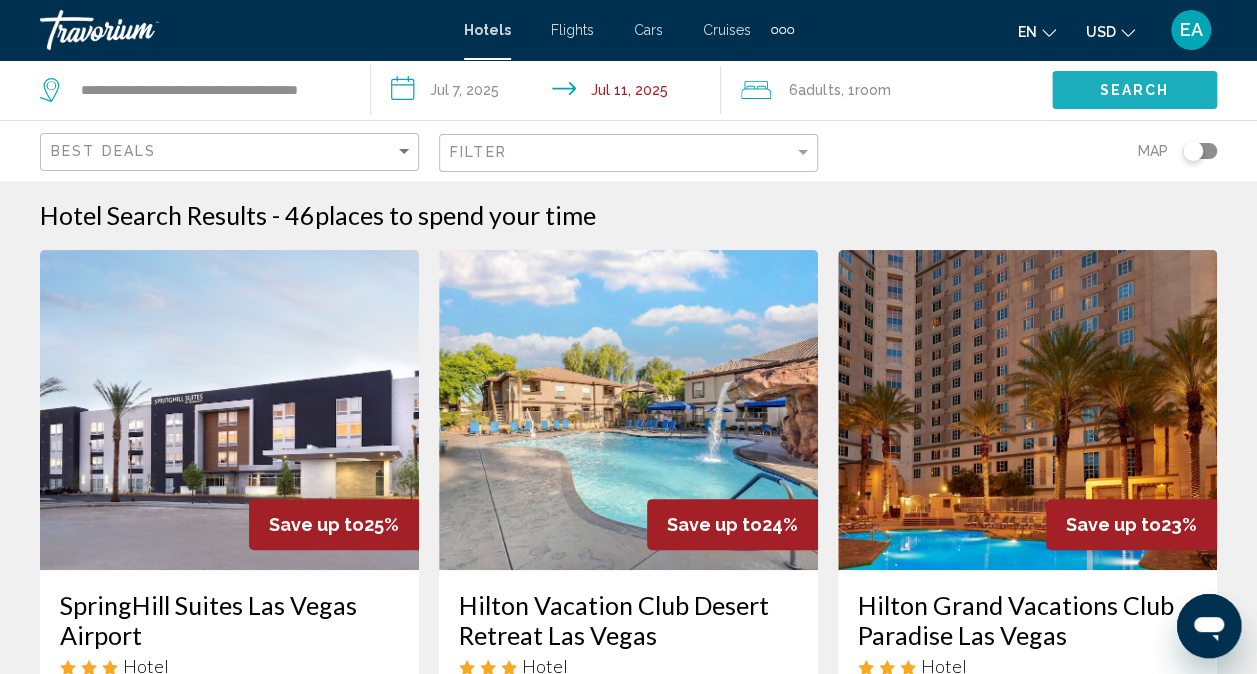 scroll, scrollTop: 0, scrollLeft: 0, axis: both 